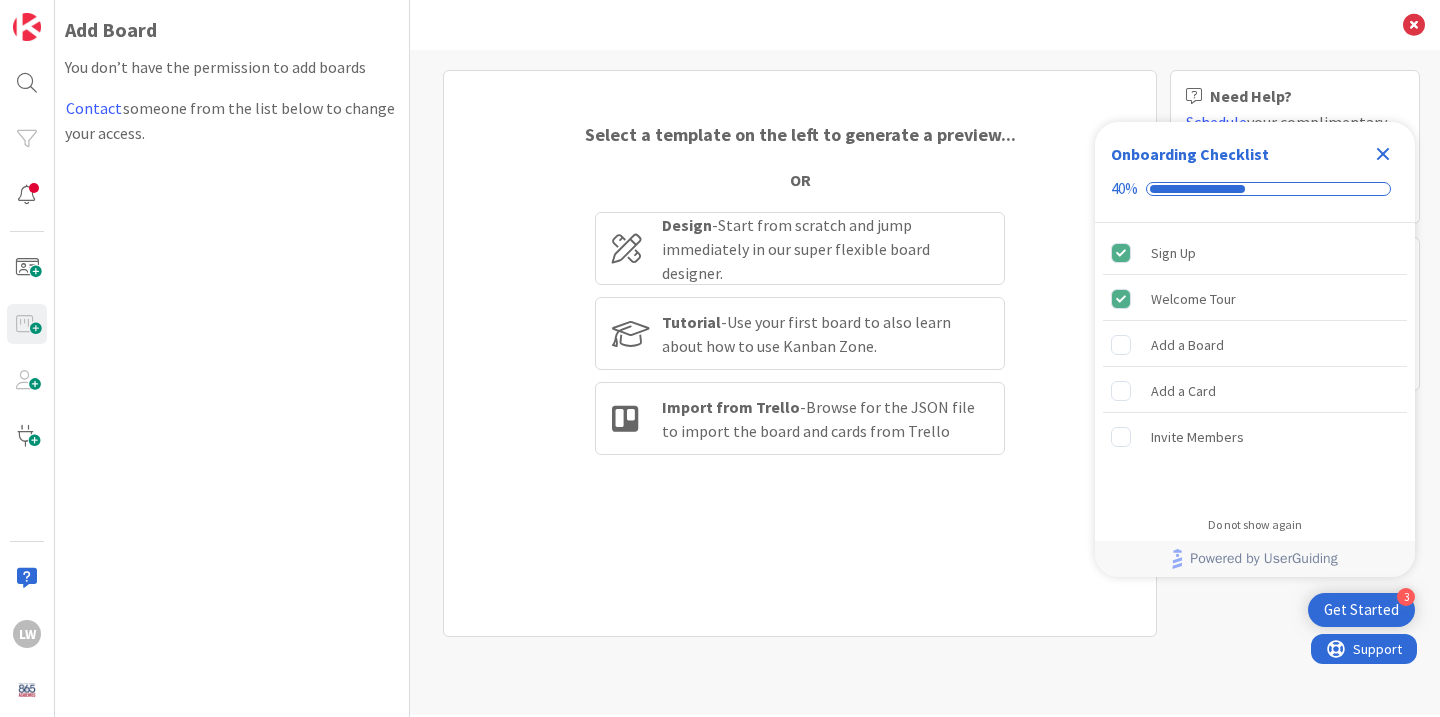 scroll, scrollTop: 0, scrollLeft: 0, axis: both 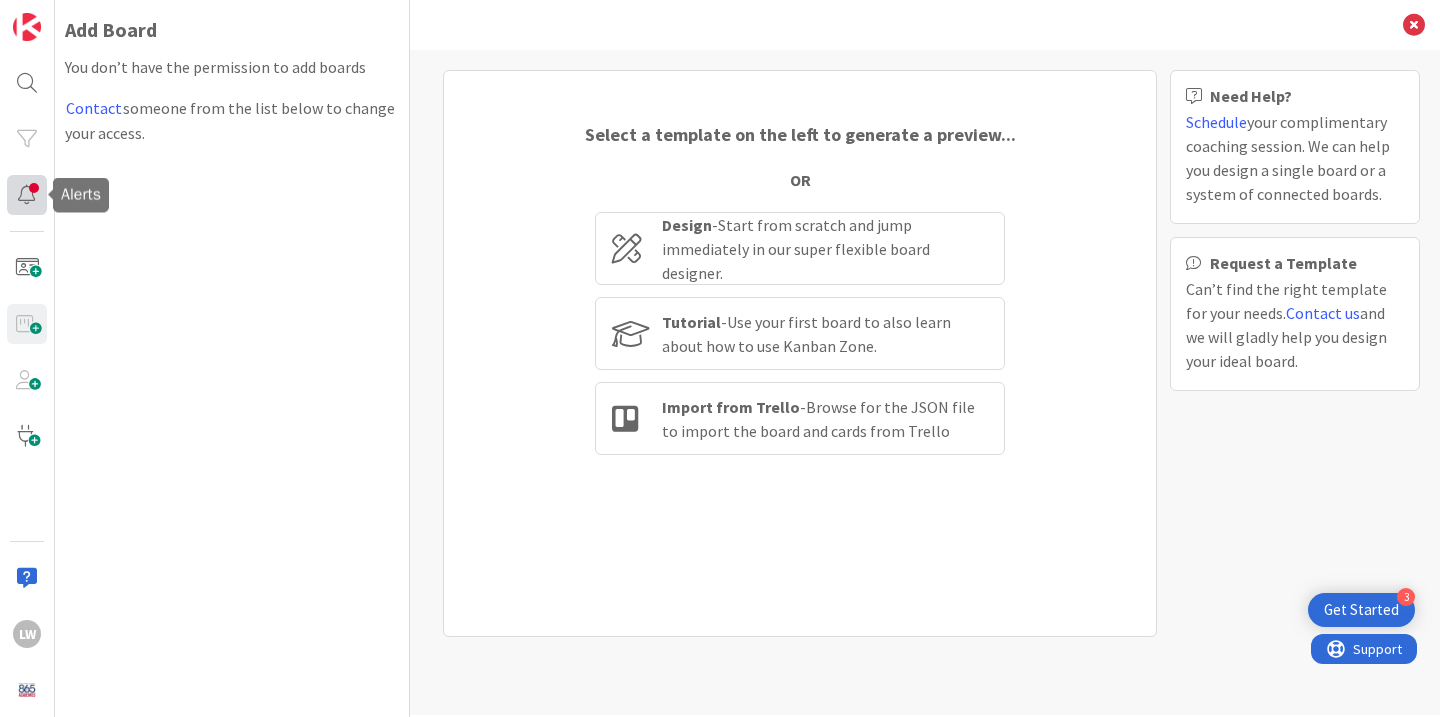 click at bounding box center [27, 195] 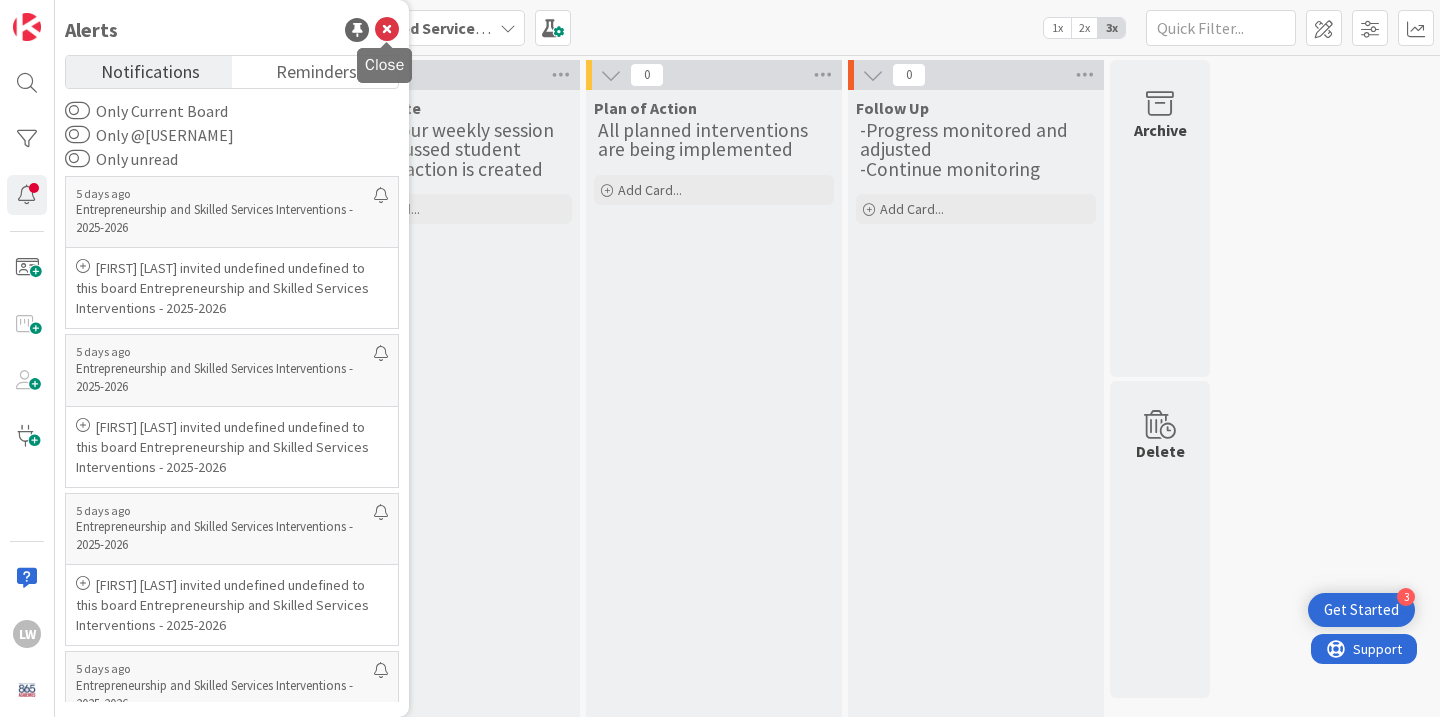 scroll, scrollTop: 0, scrollLeft: 0, axis: both 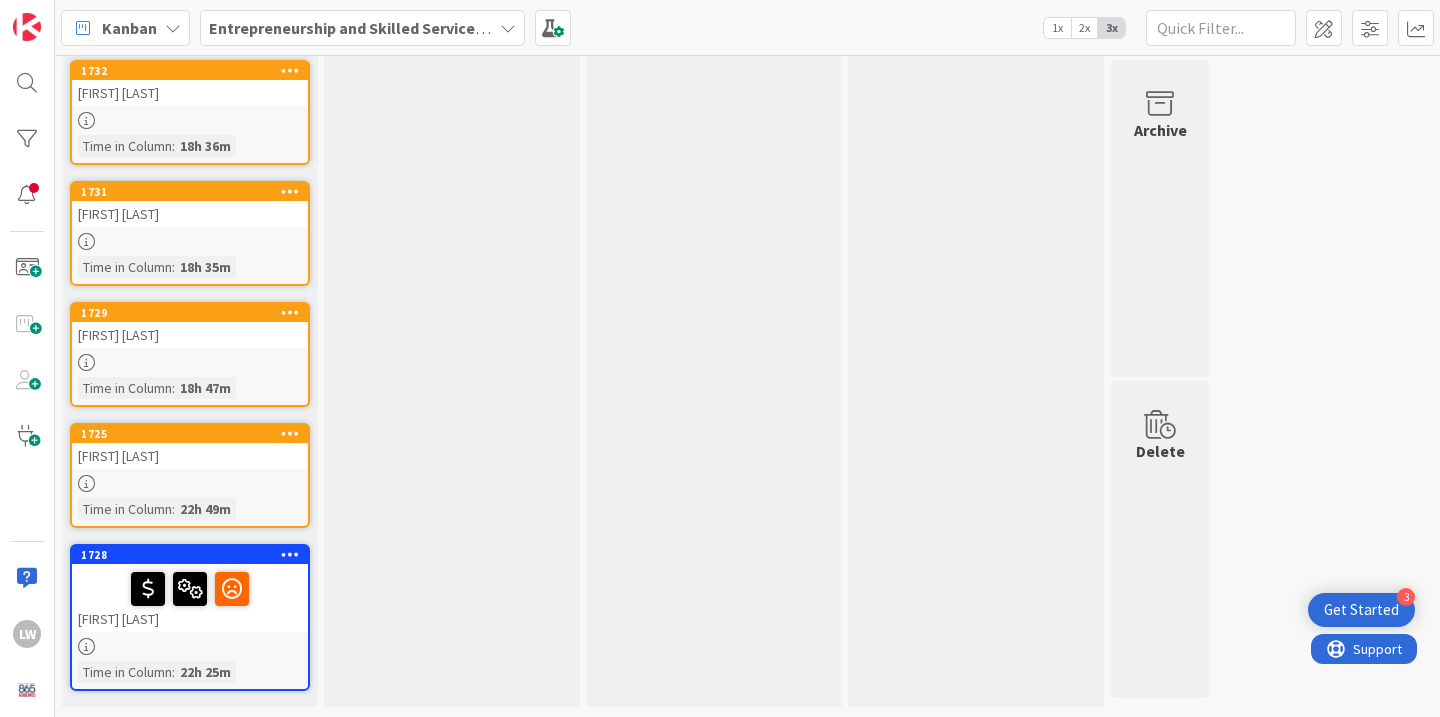 click at bounding box center (190, 589) 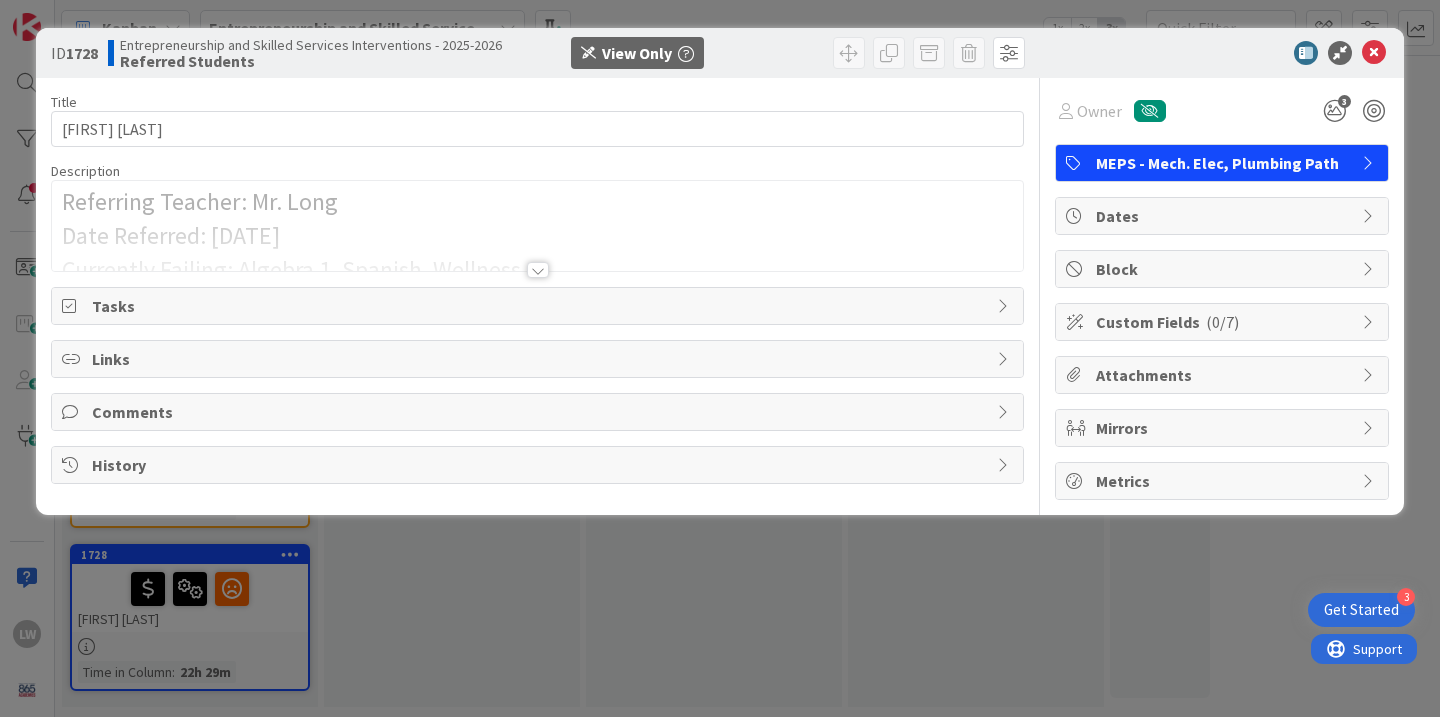 scroll, scrollTop: 0, scrollLeft: 0, axis: both 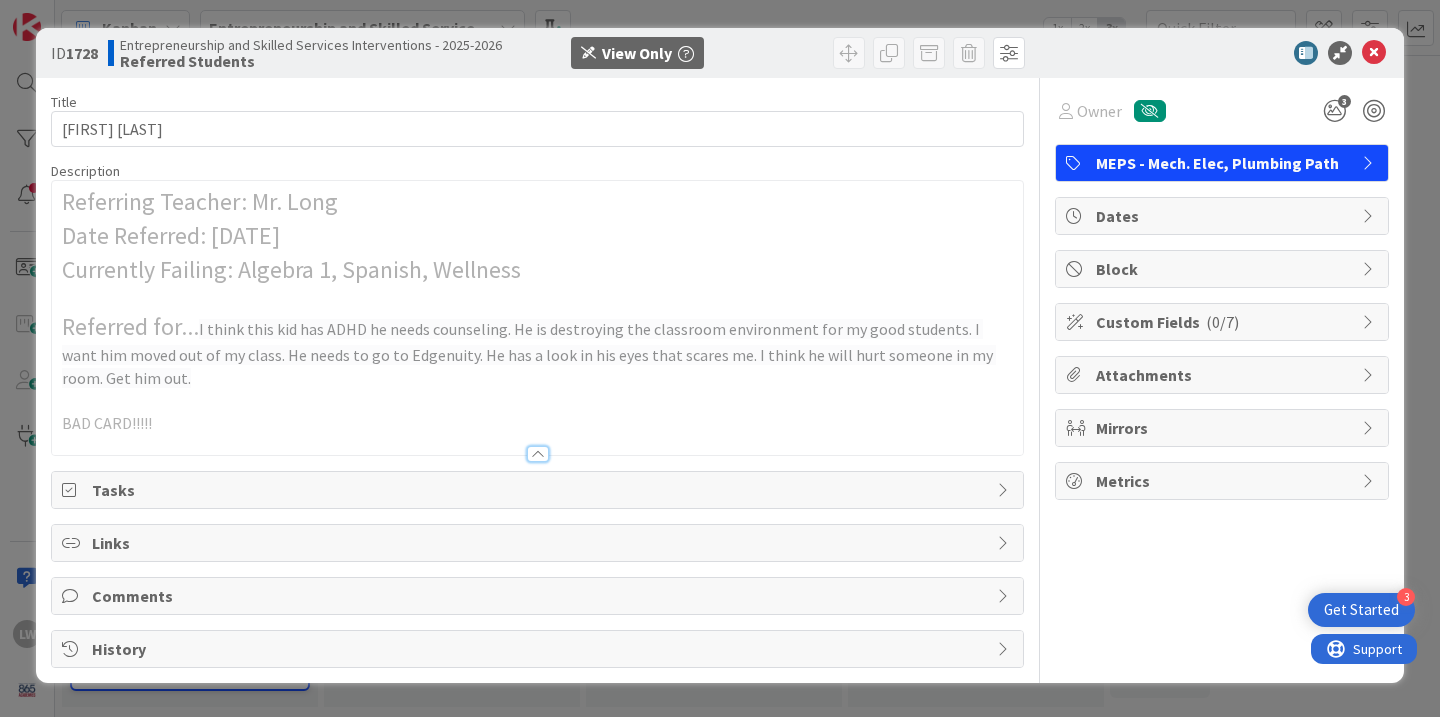 click on "Tasks" at bounding box center [539, 490] 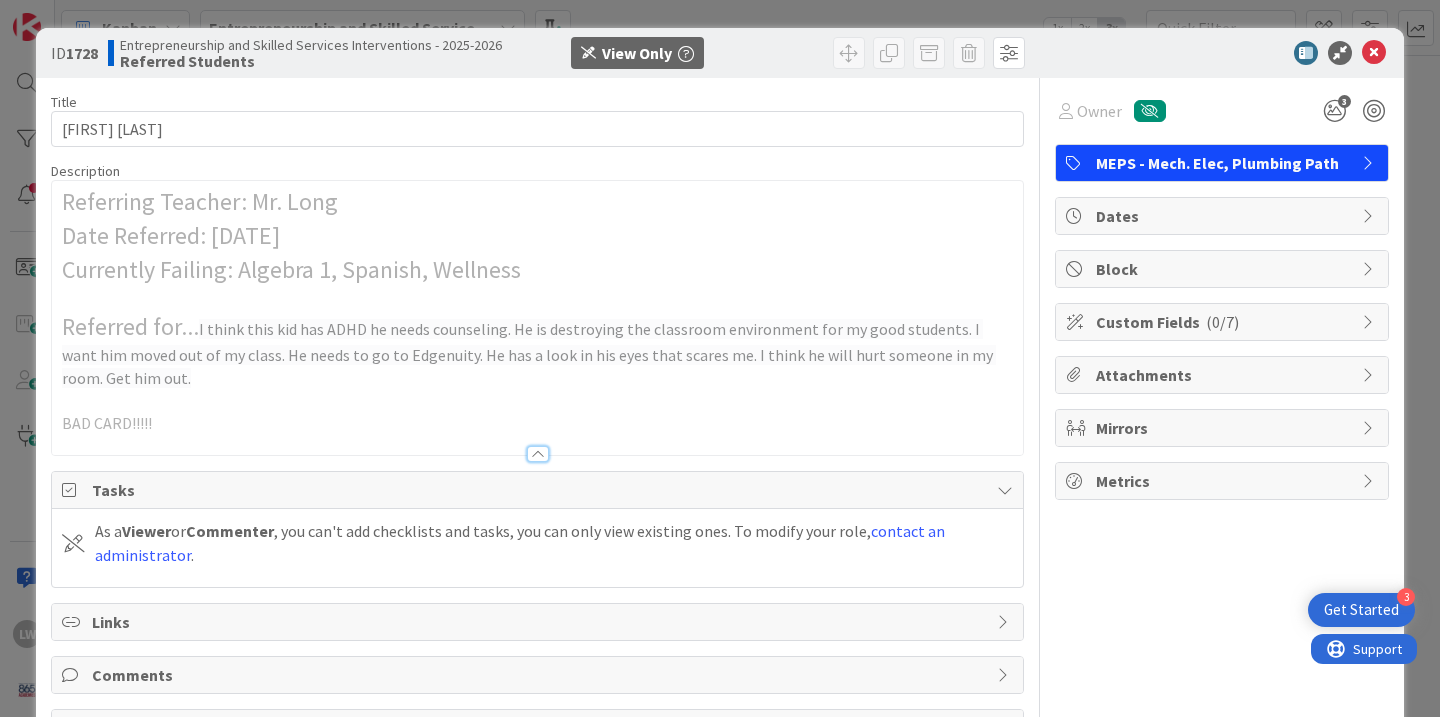 click on "Tasks" at bounding box center [539, 490] 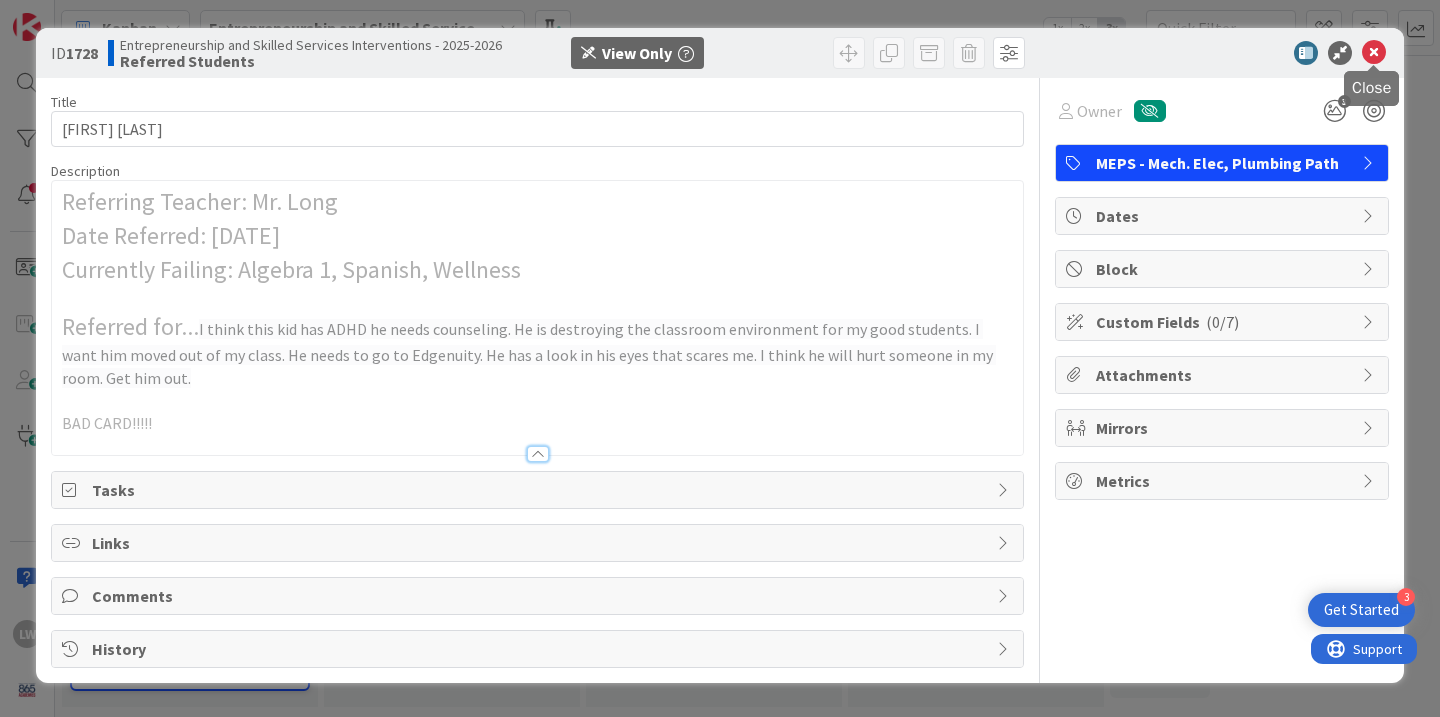 click at bounding box center [1374, 53] 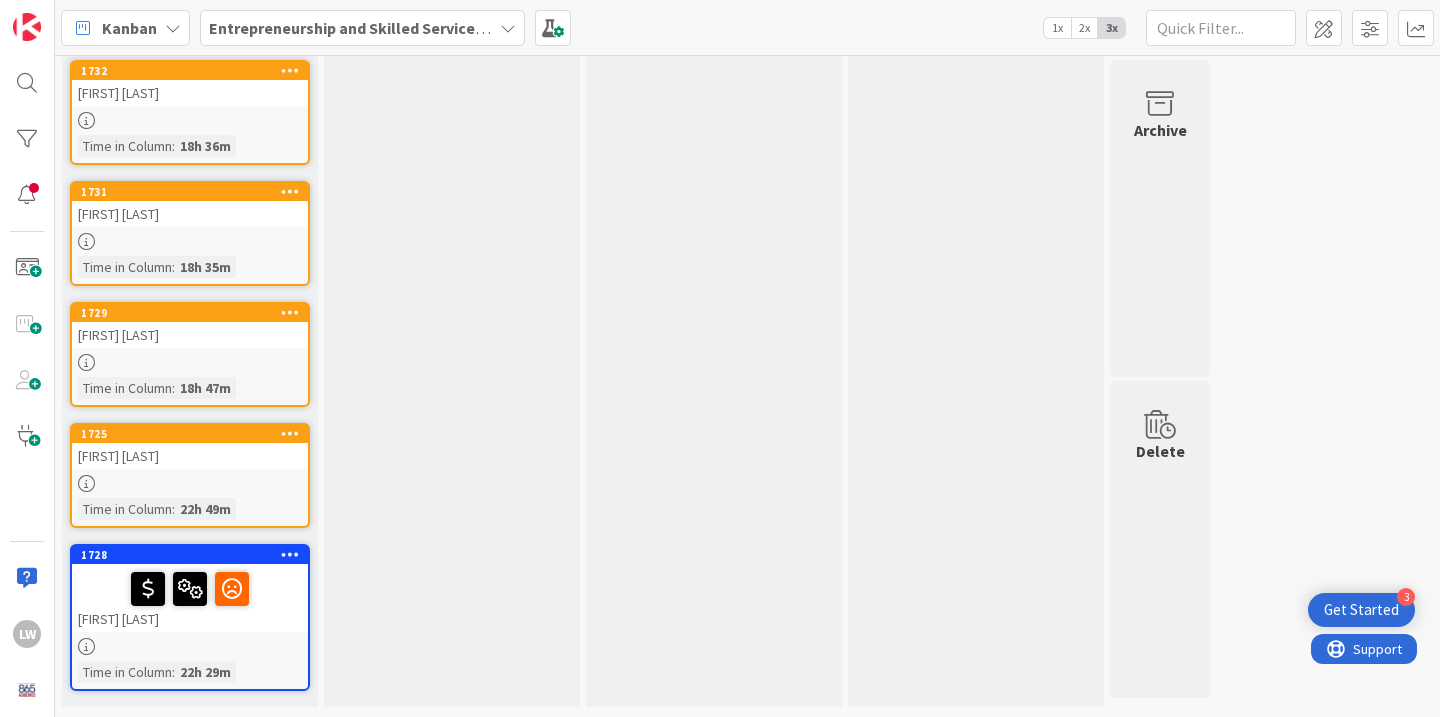 scroll, scrollTop: 0, scrollLeft: 0, axis: both 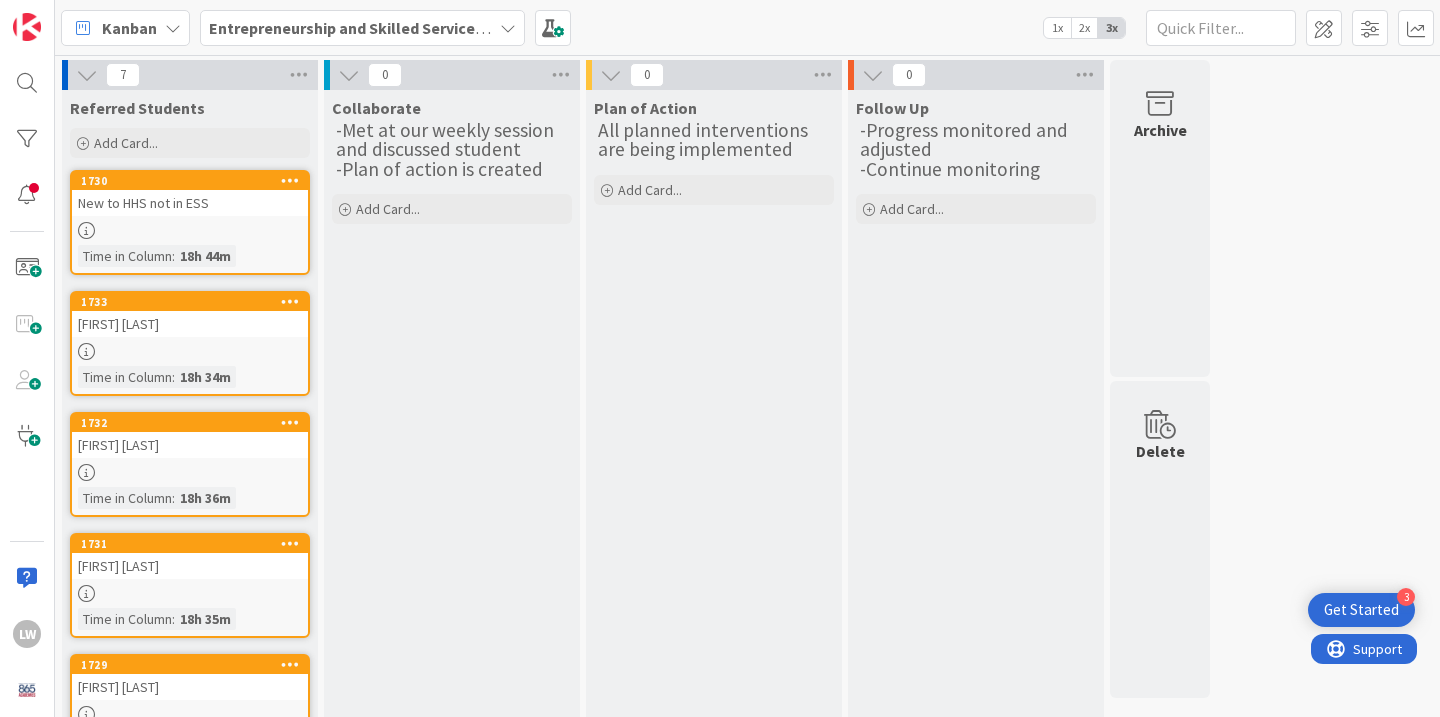 click on "New to HHS not in ESS" at bounding box center [190, 203] 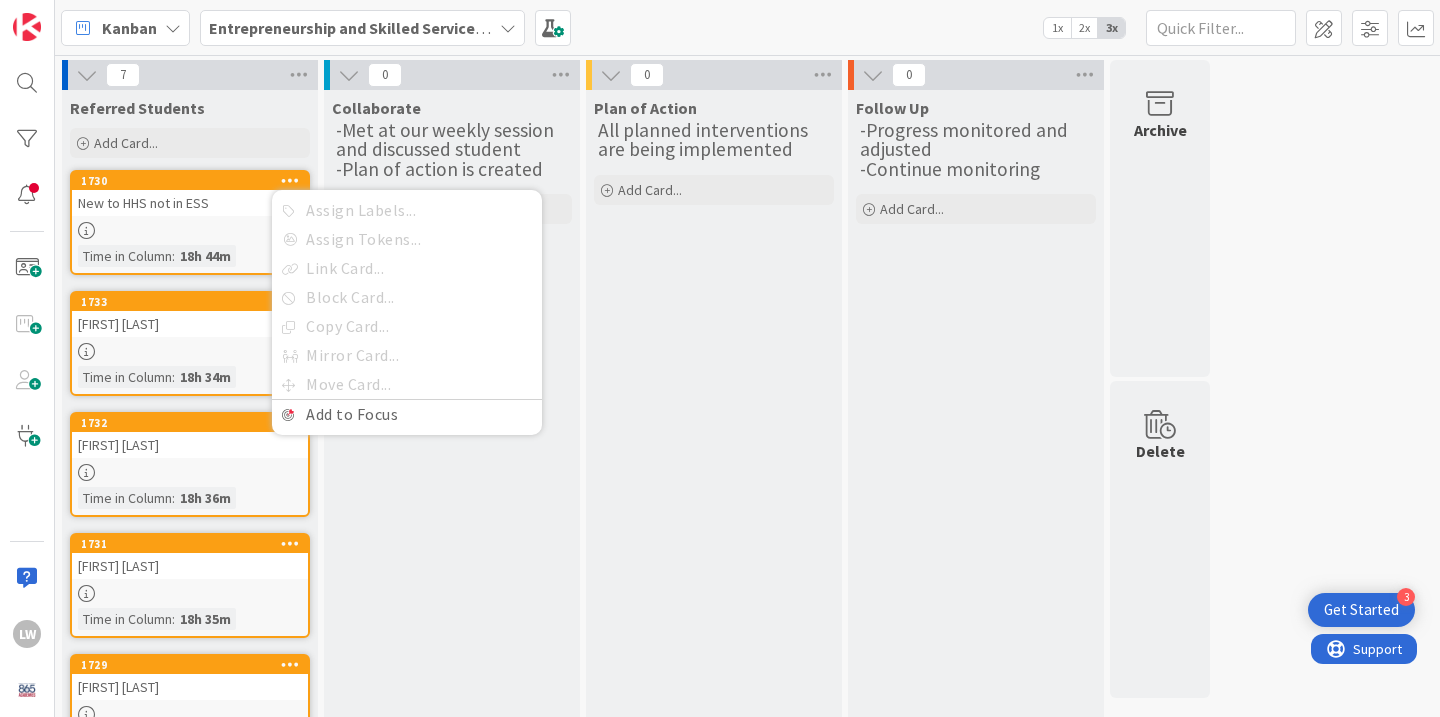 click on "Collaborate  -Met at our weekly session and discussed student -Plan of action is created Add Card..." at bounding box center [452, 574] 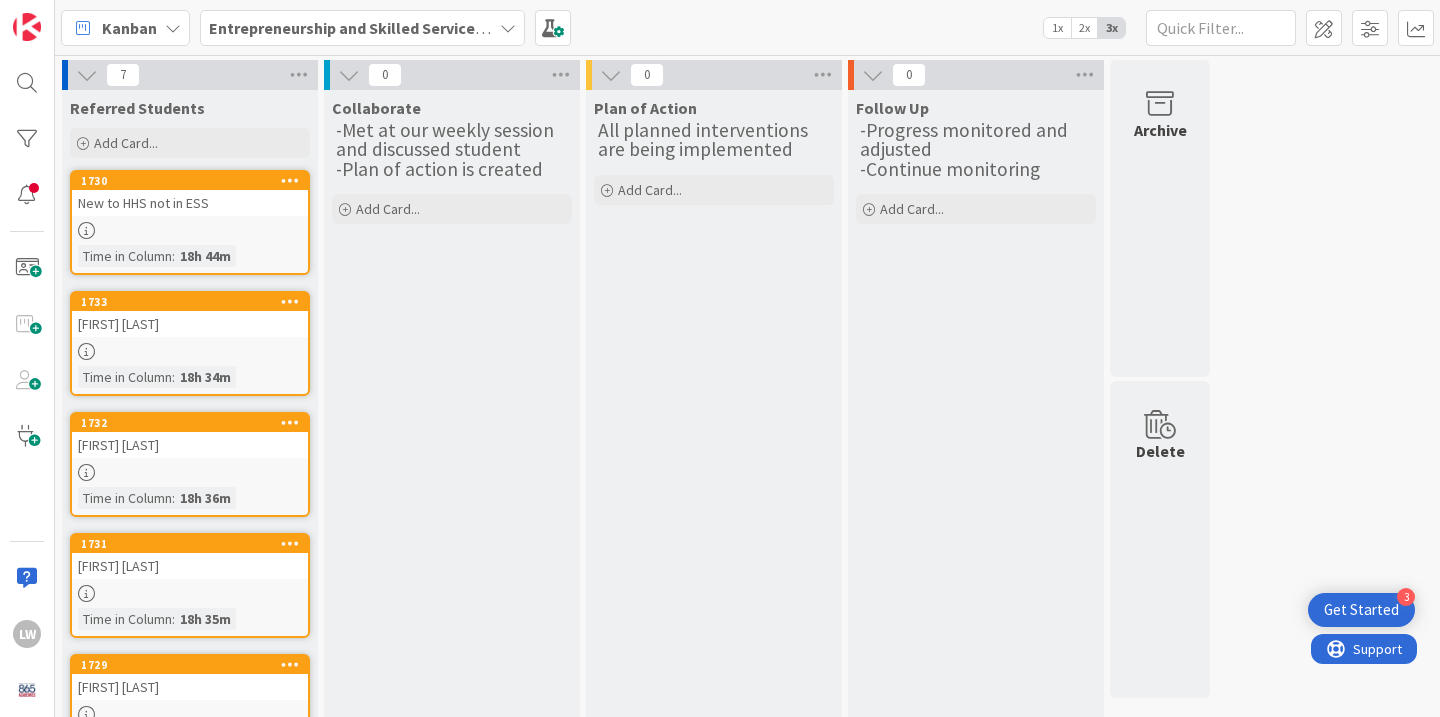 click on "Time in Column" at bounding box center [125, 256] 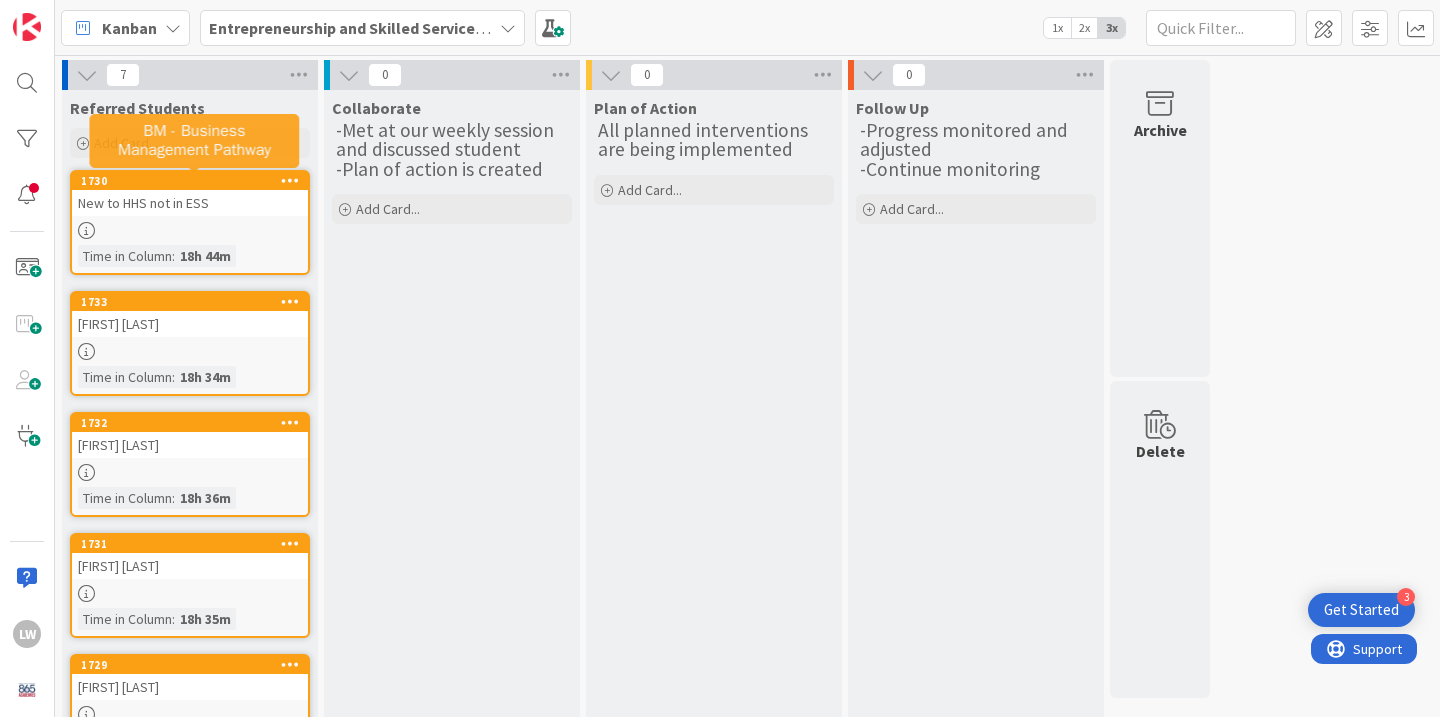 click on "1730" at bounding box center [194, 181] 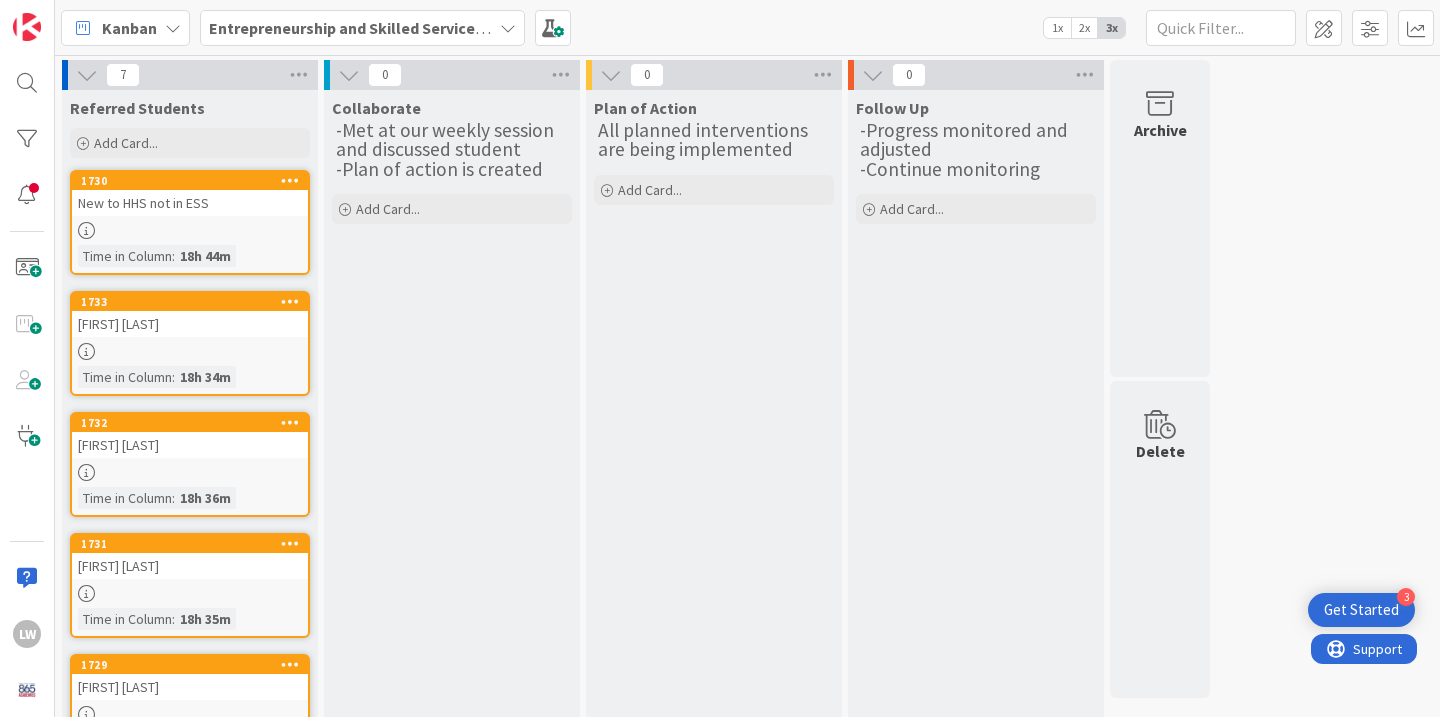 click on "[FIRST] [LAST]" at bounding box center (190, 324) 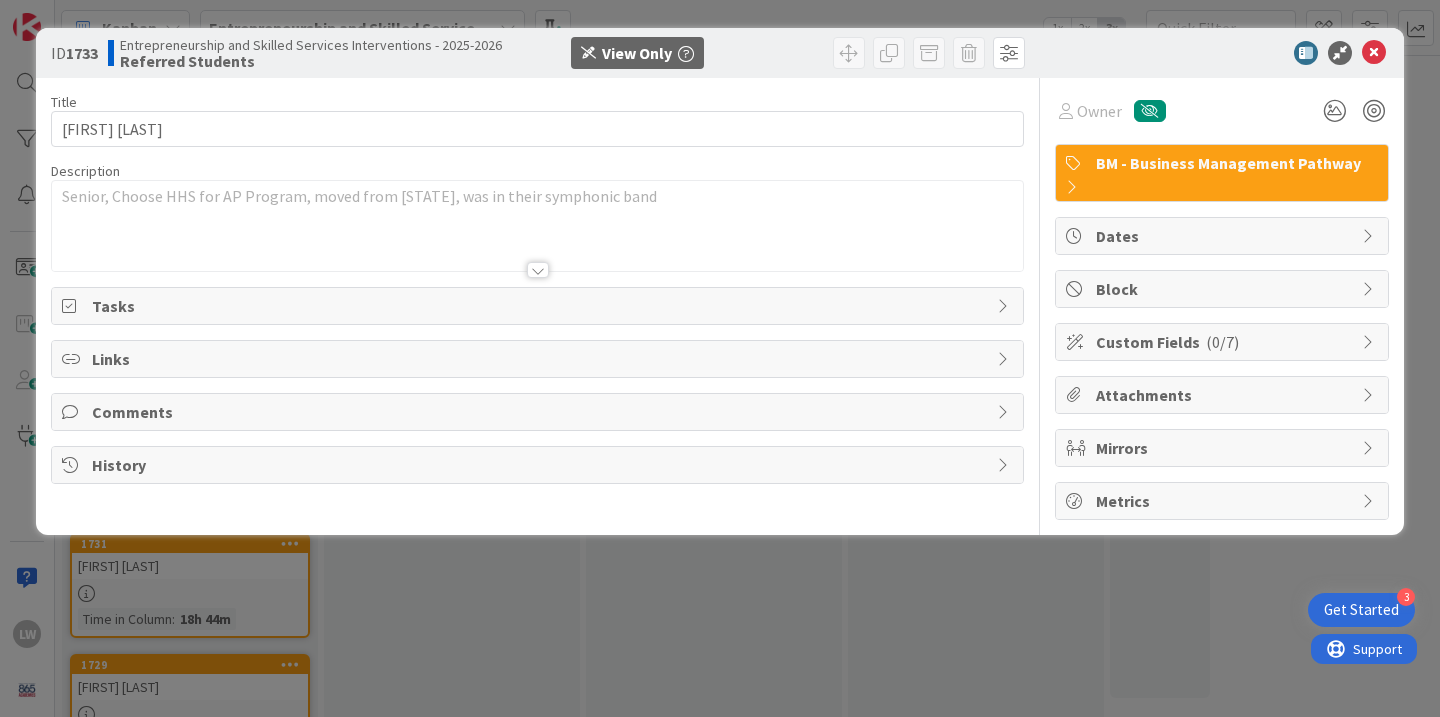 scroll, scrollTop: 0, scrollLeft: 0, axis: both 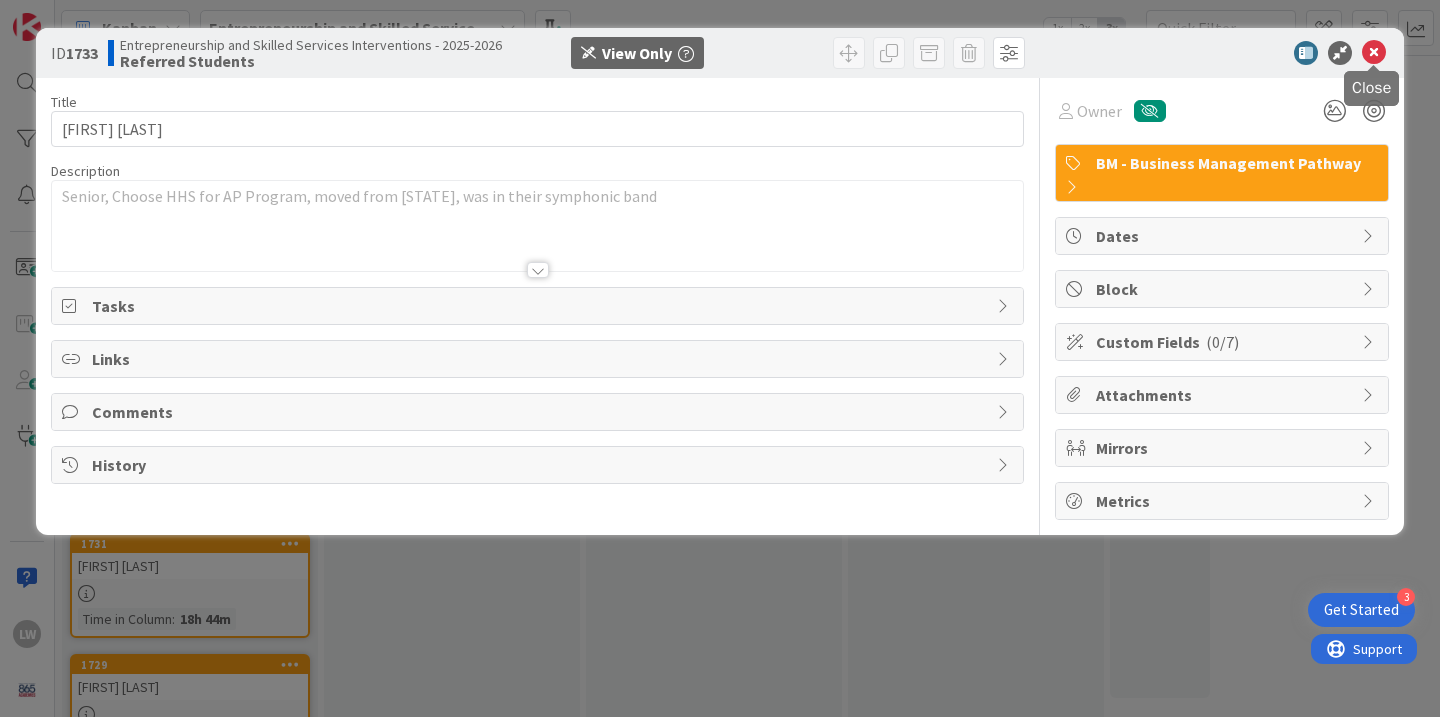 click at bounding box center [1374, 53] 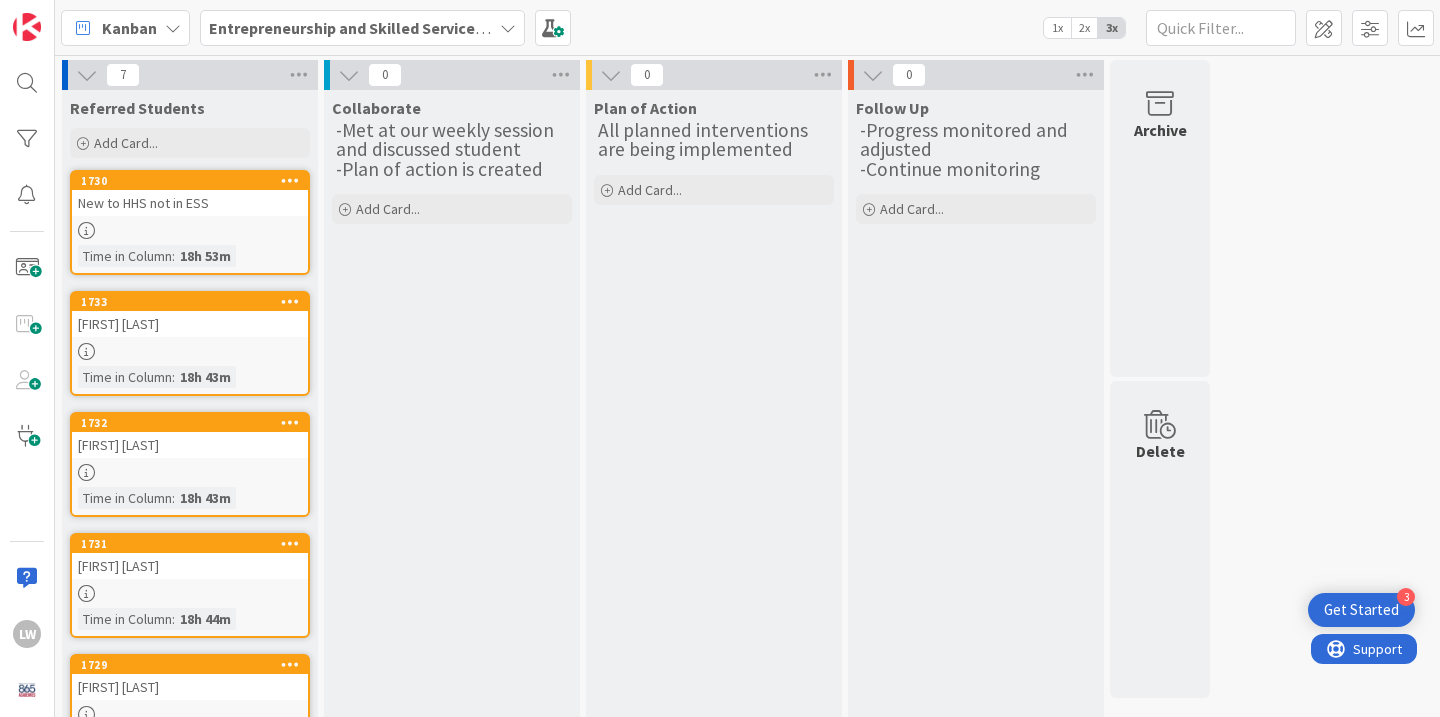 click on "New to HHS not in ESS" at bounding box center (190, 203) 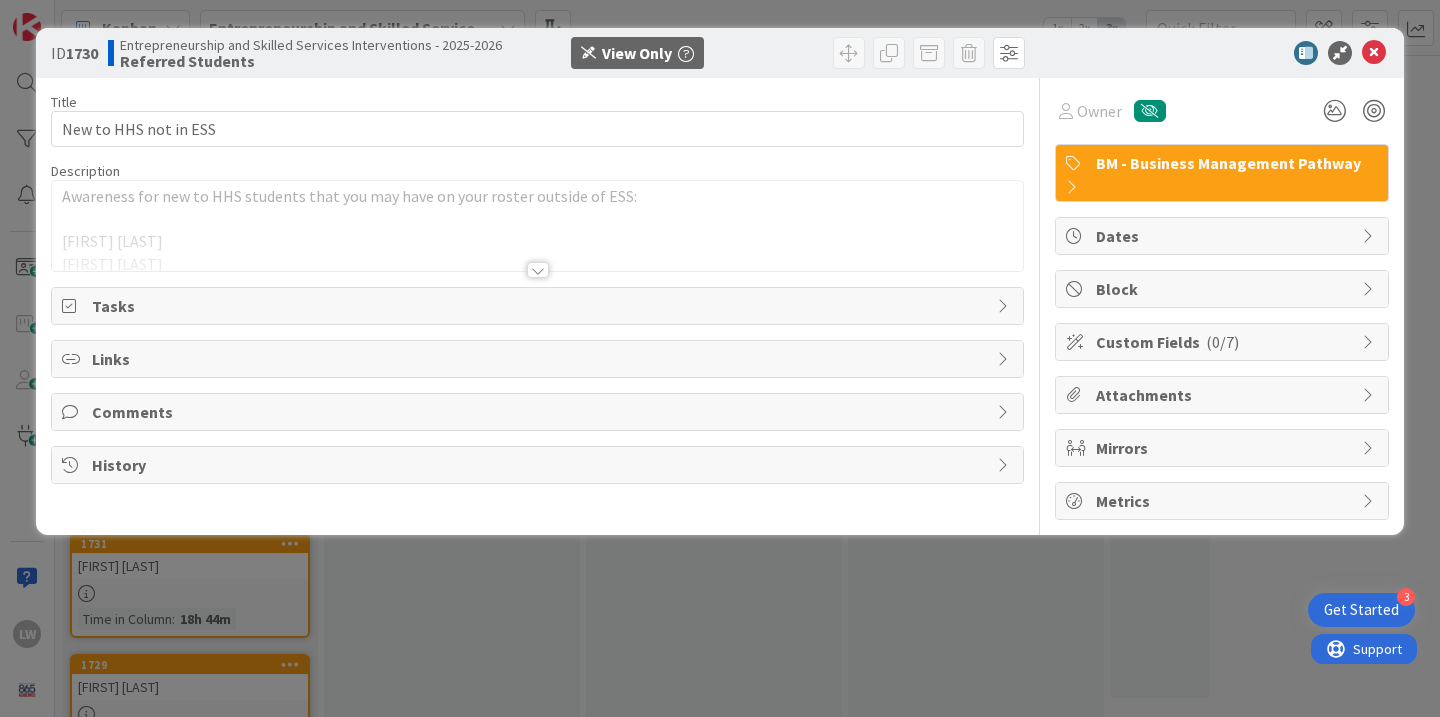 scroll, scrollTop: 0, scrollLeft: 0, axis: both 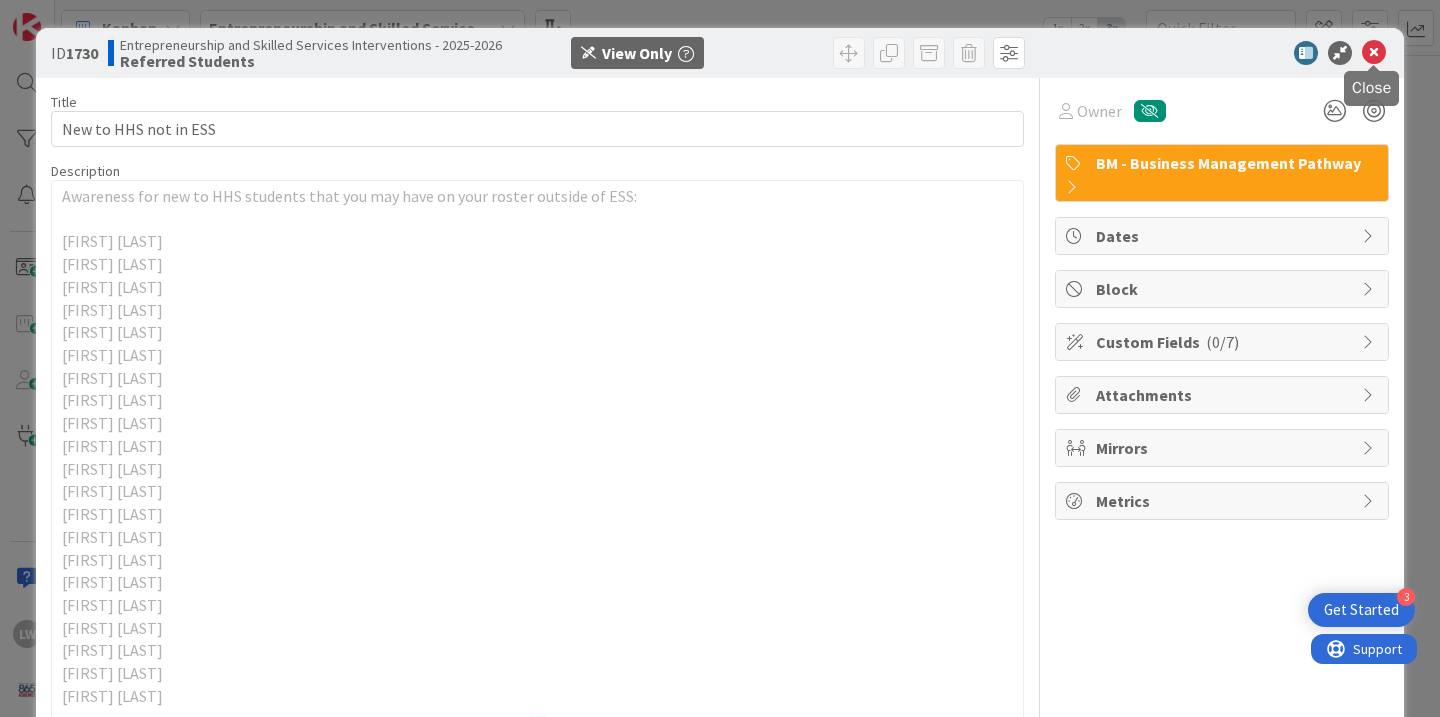 click at bounding box center [1374, 53] 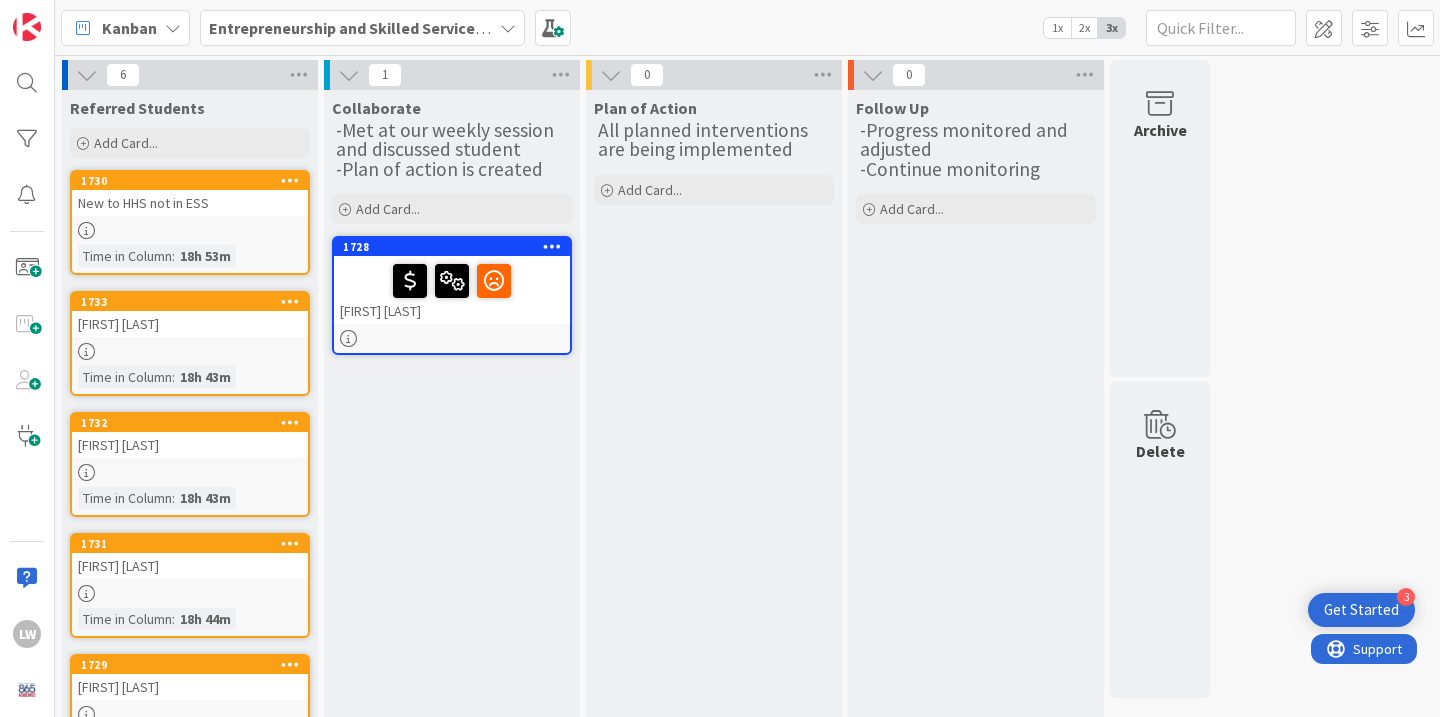 scroll, scrollTop: 0, scrollLeft: 0, axis: both 